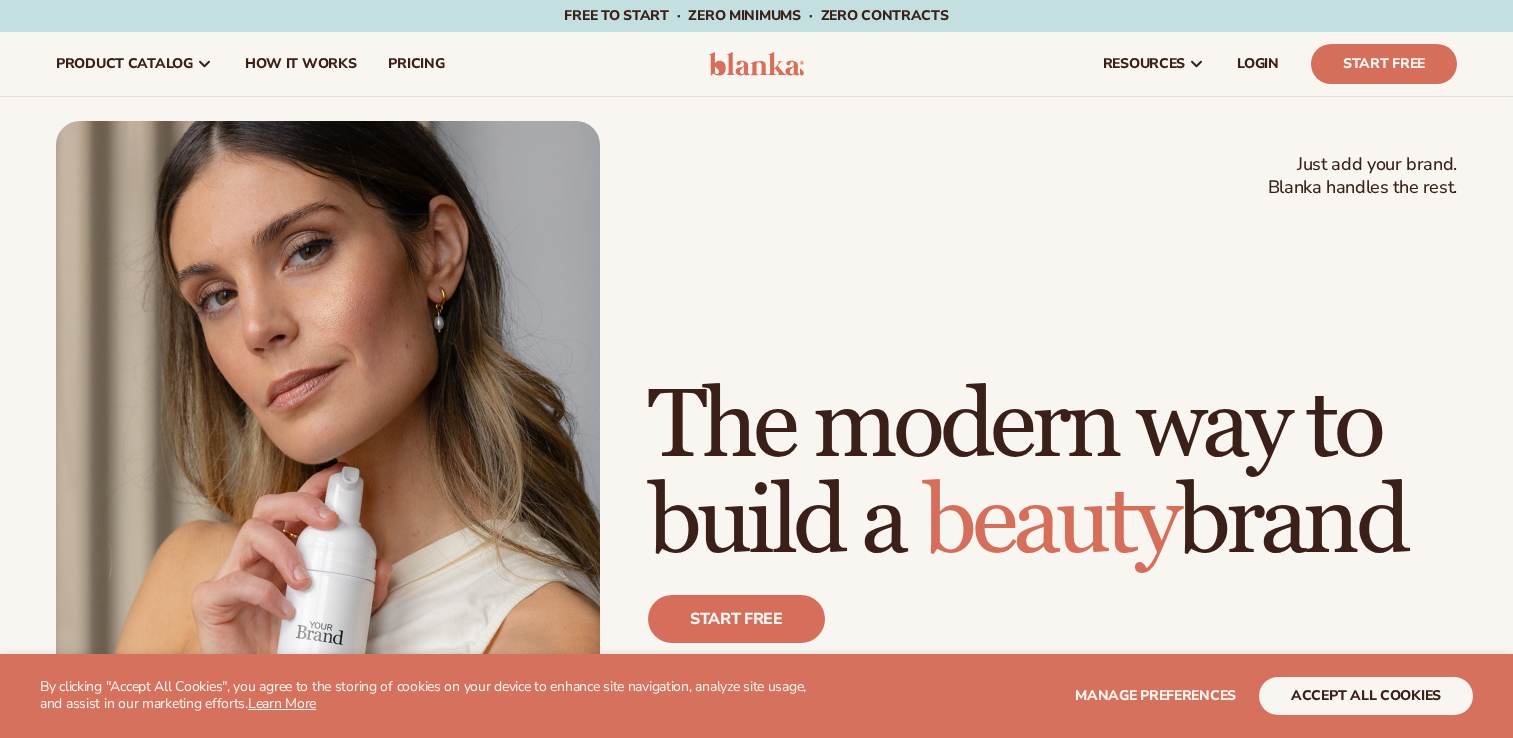 scroll, scrollTop: 0, scrollLeft: 0, axis: both 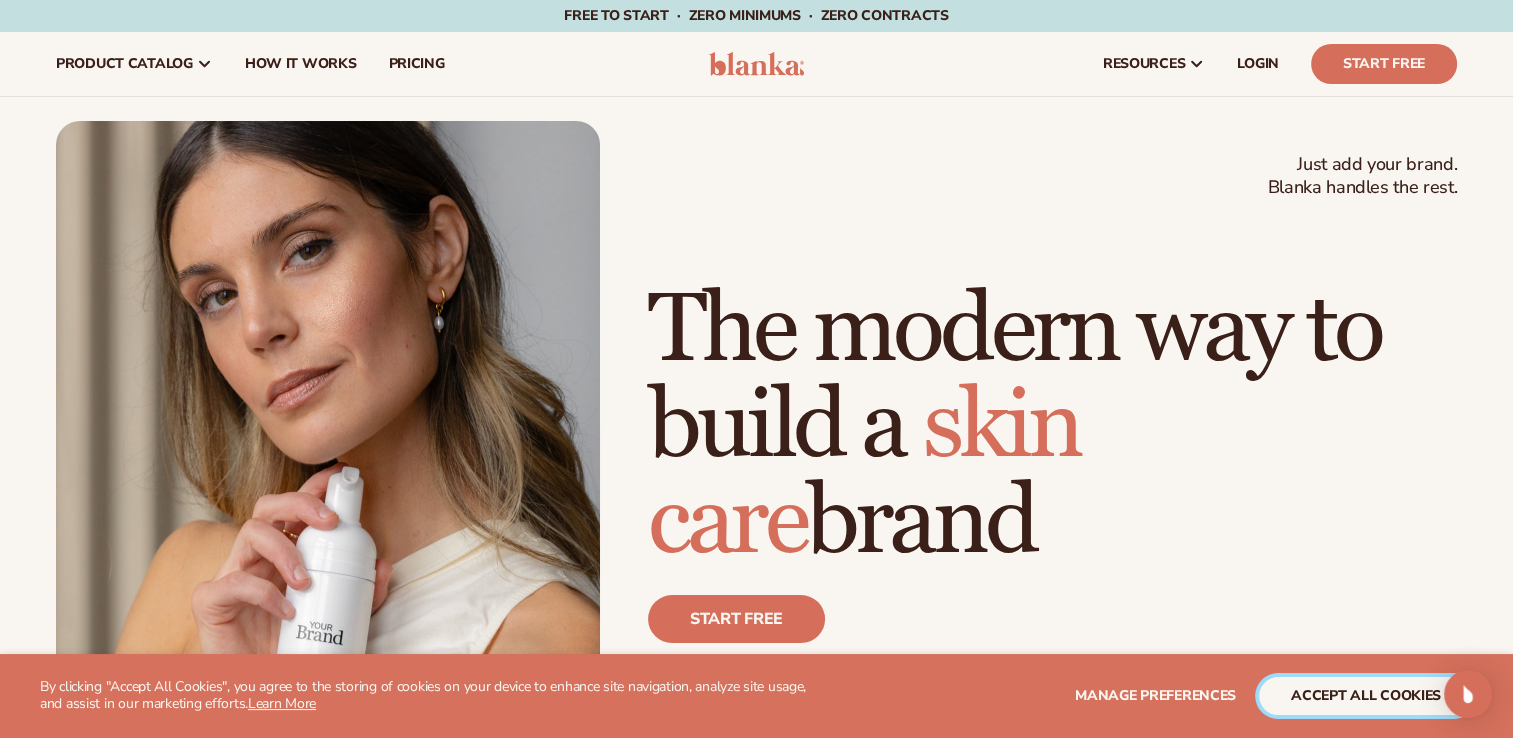 click on "accept all cookies" at bounding box center [1366, 696] 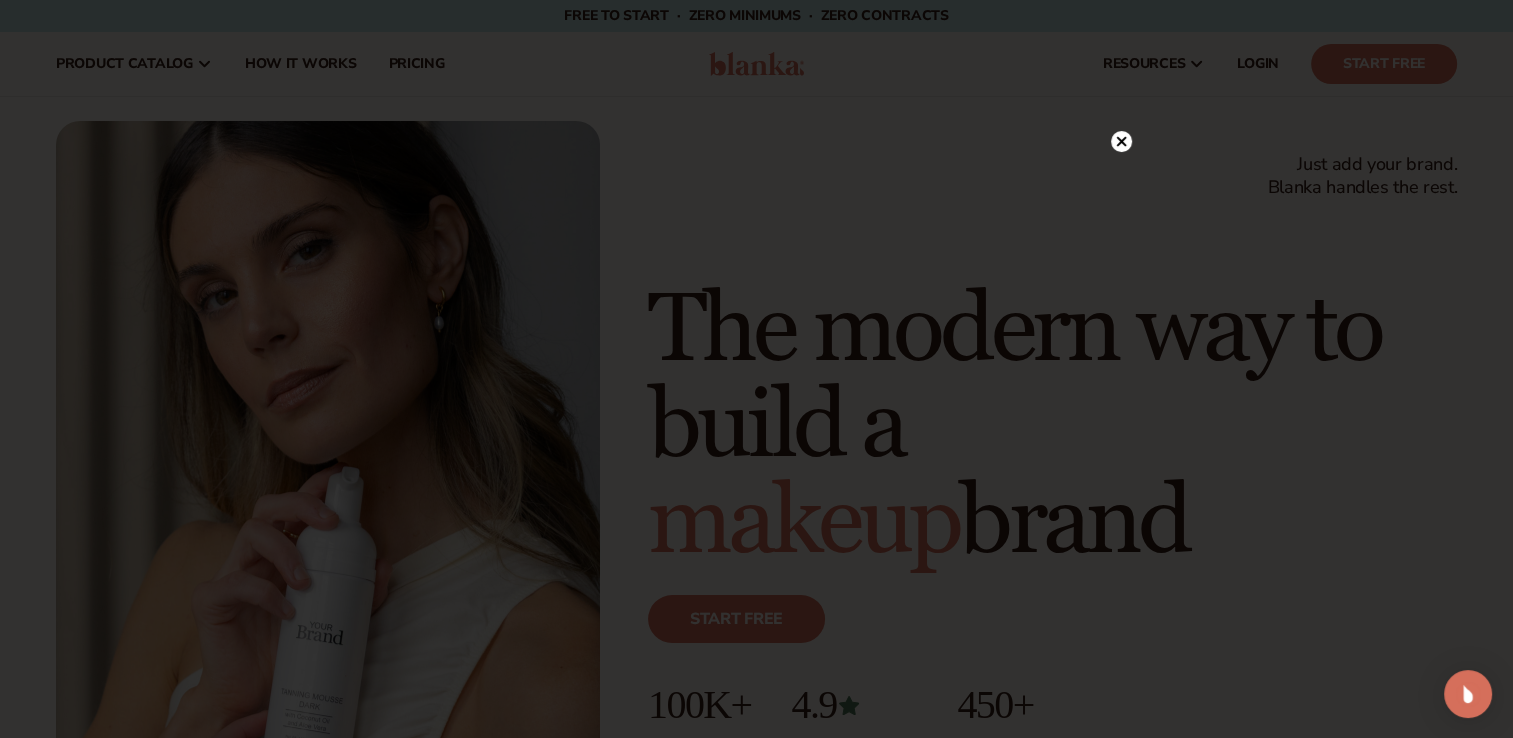 click 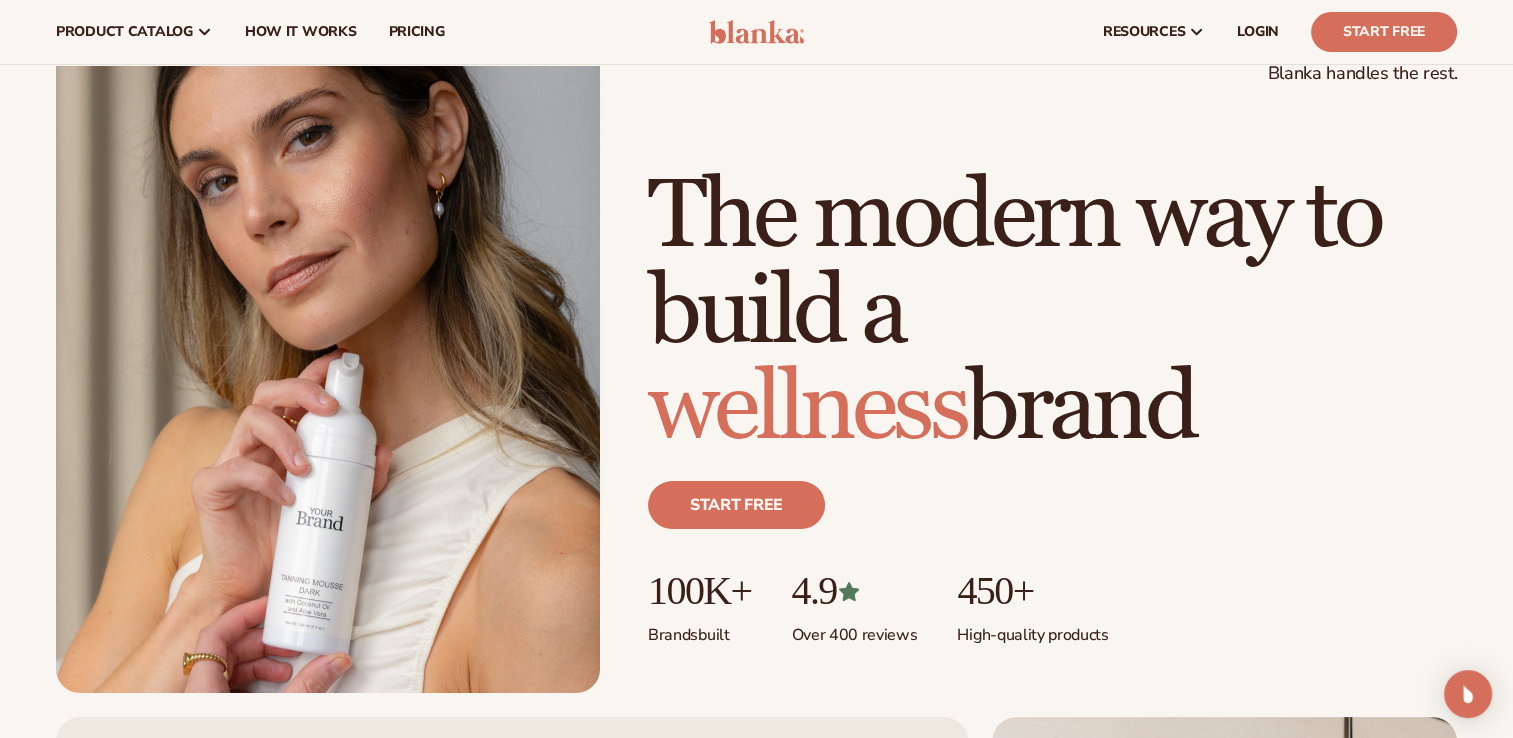 scroll, scrollTop: 0, scrollLeft: 0, axis: both 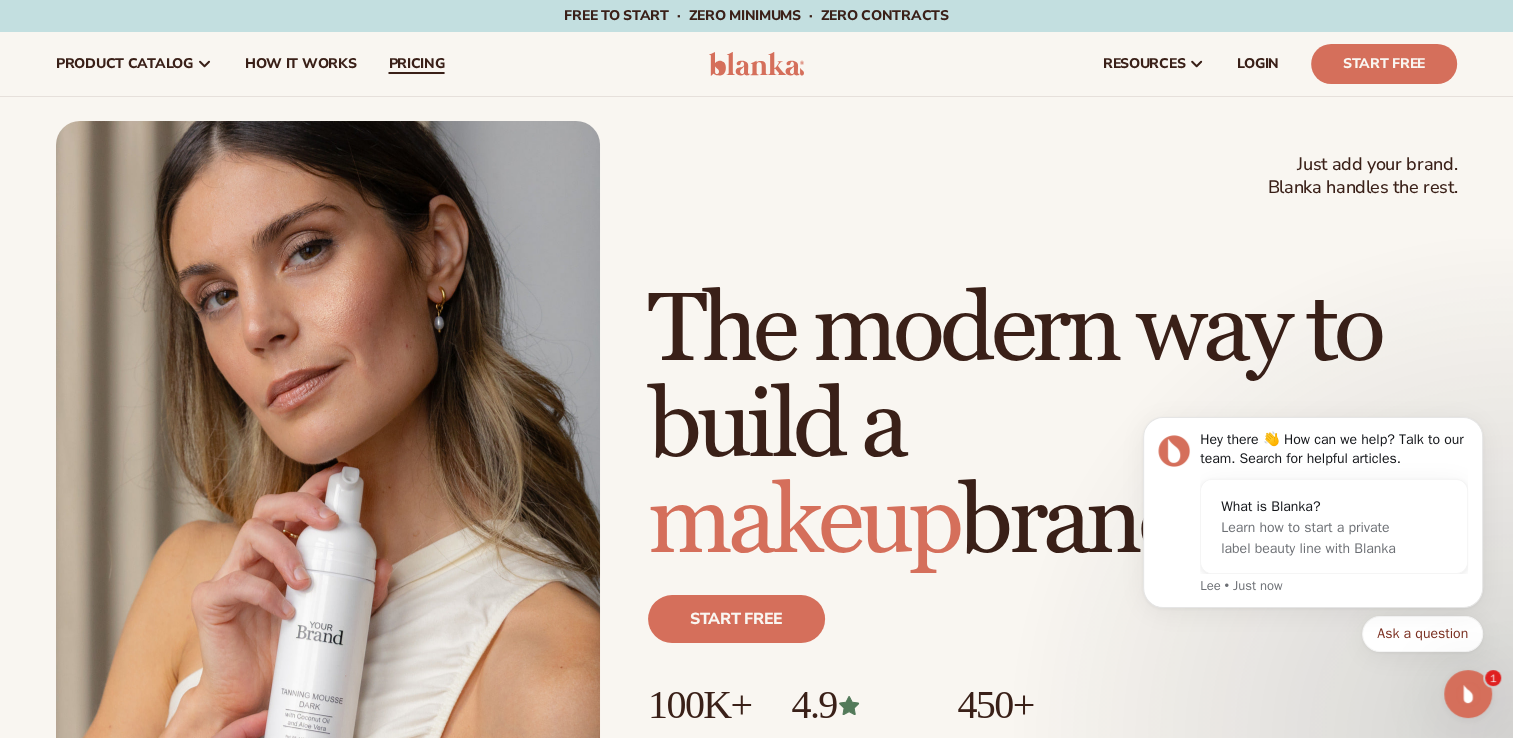 click on "pricing" at bounding box center (416, 64) 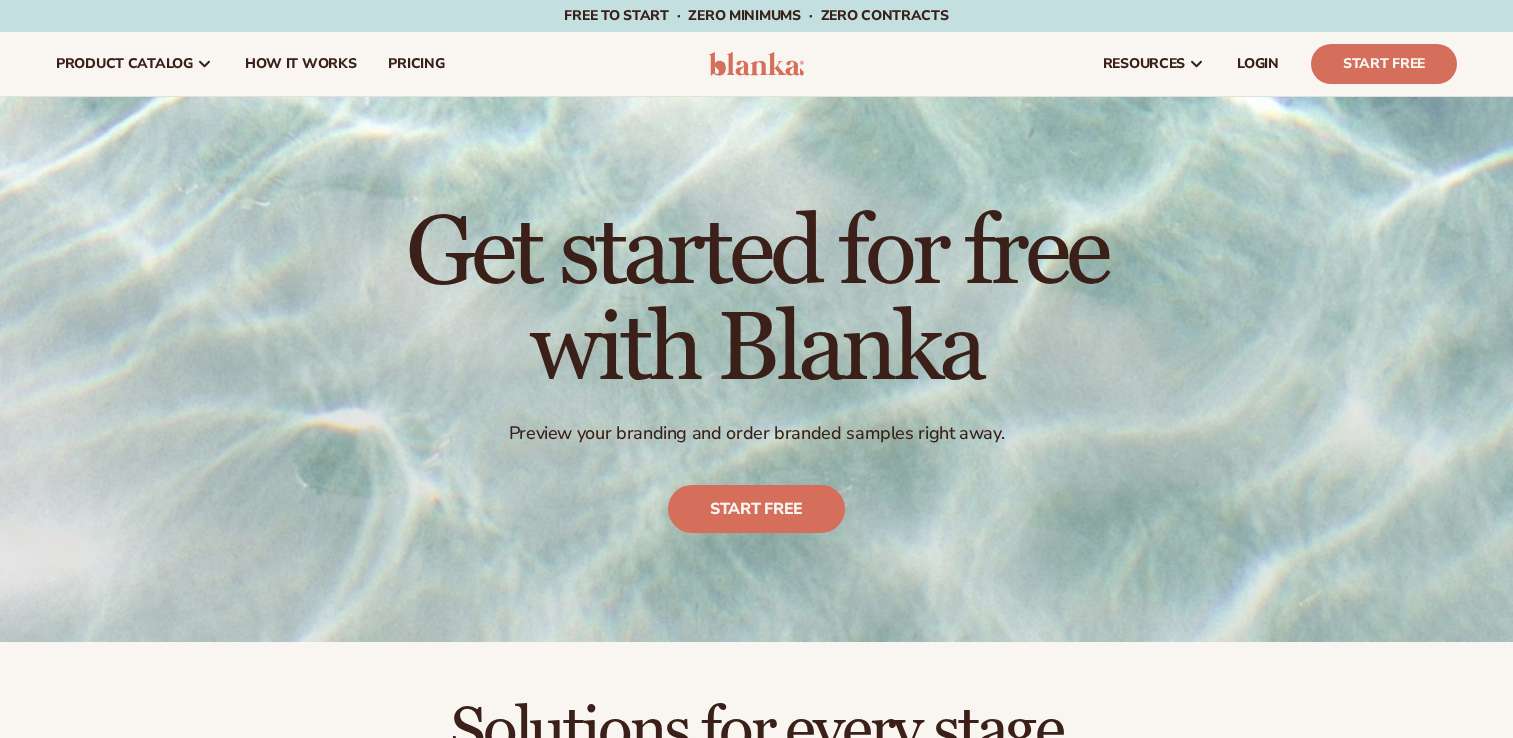 scroll, scrollTop: 0, scrollLeft: 0, axis: both 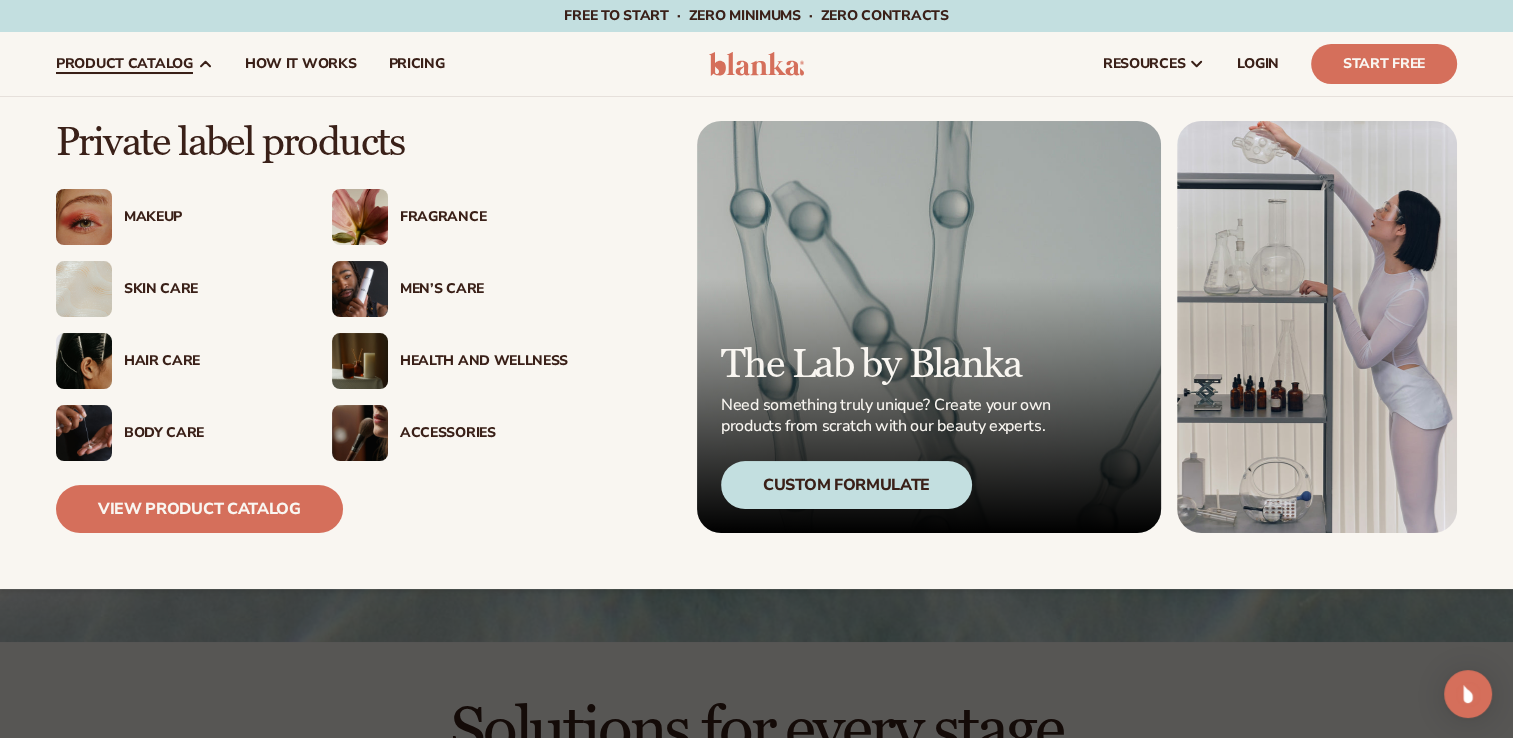 click on "product catalog" at bounding box center [134, 64] 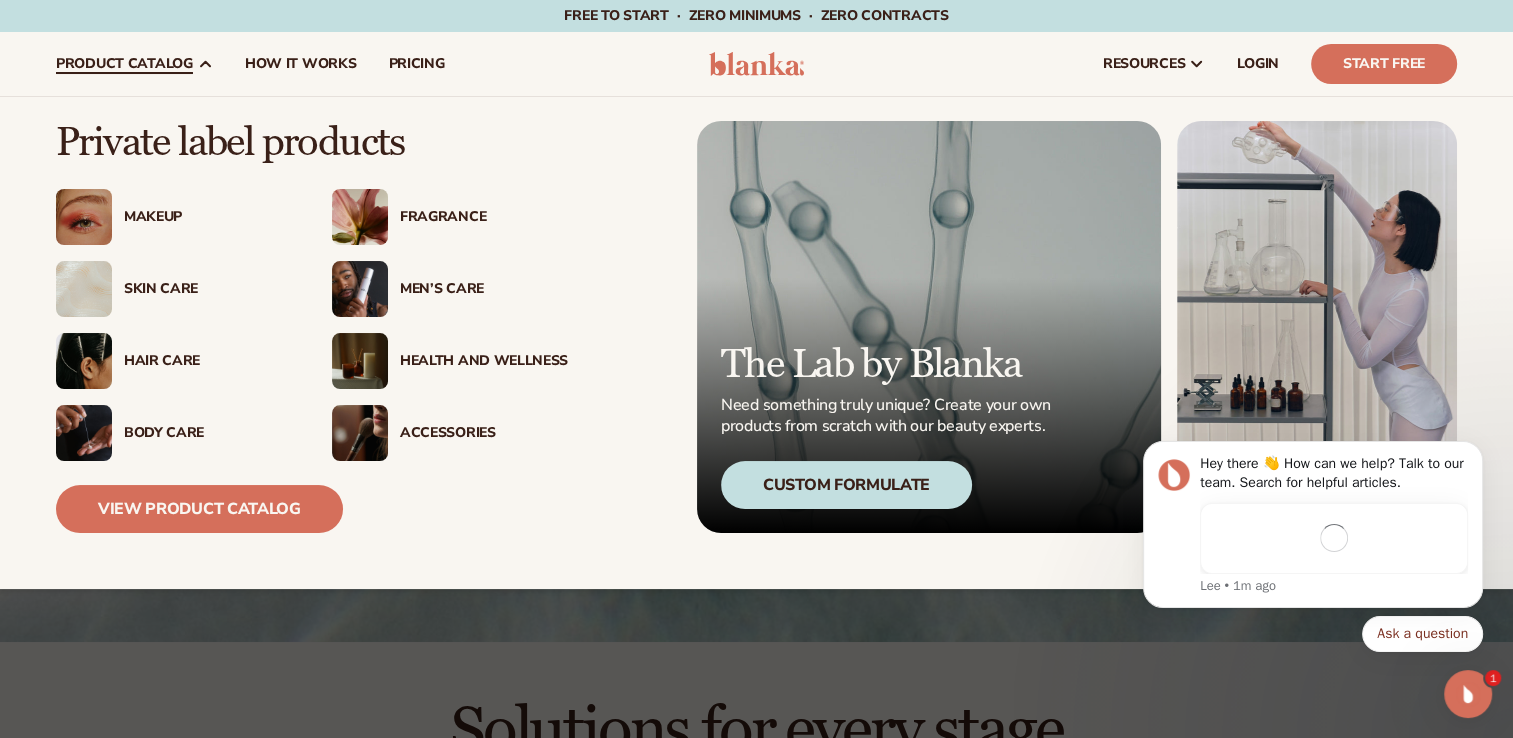 scroll, scrollTop: 0, scrollLeft: 0, axis: both 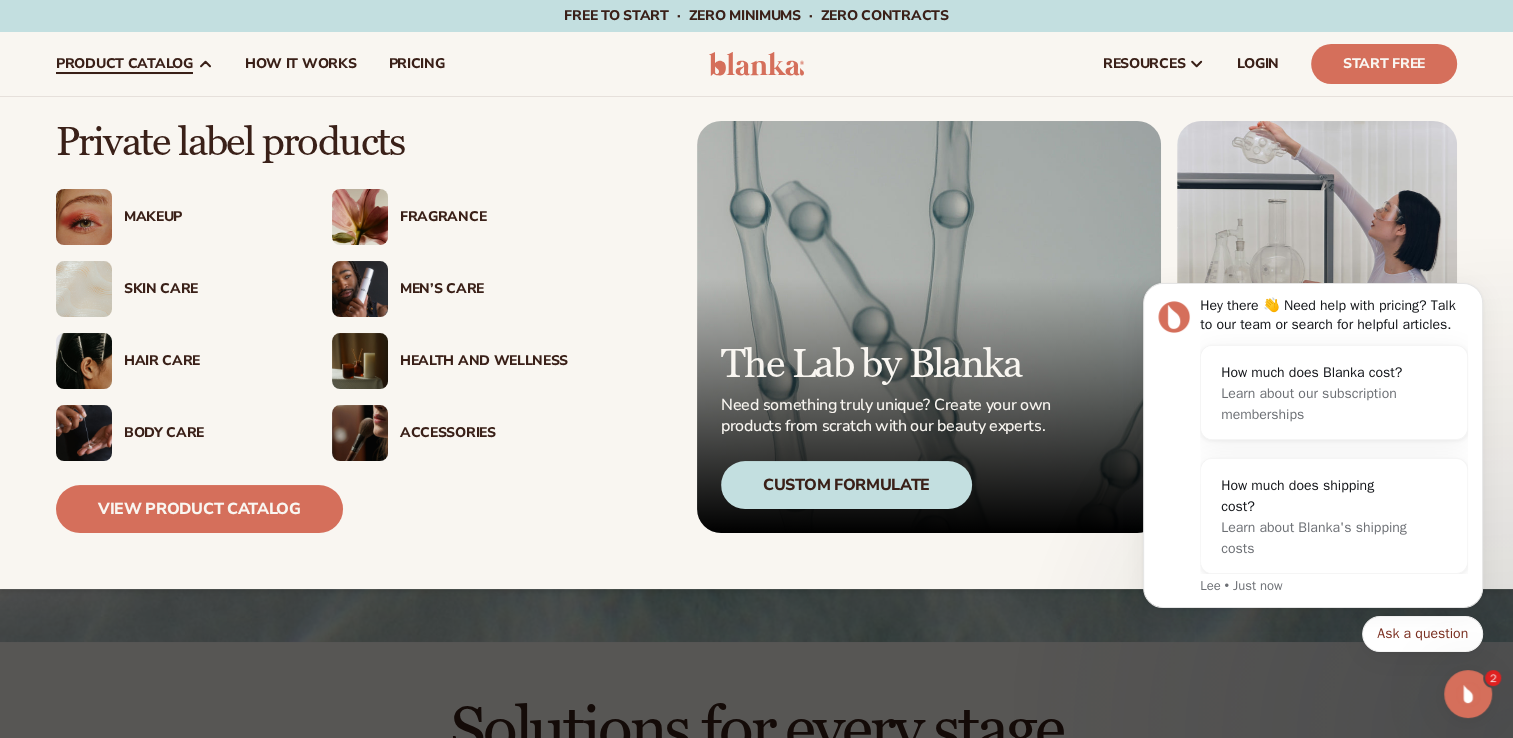click on "Health And Wellness" at bounding box center (484, 361) 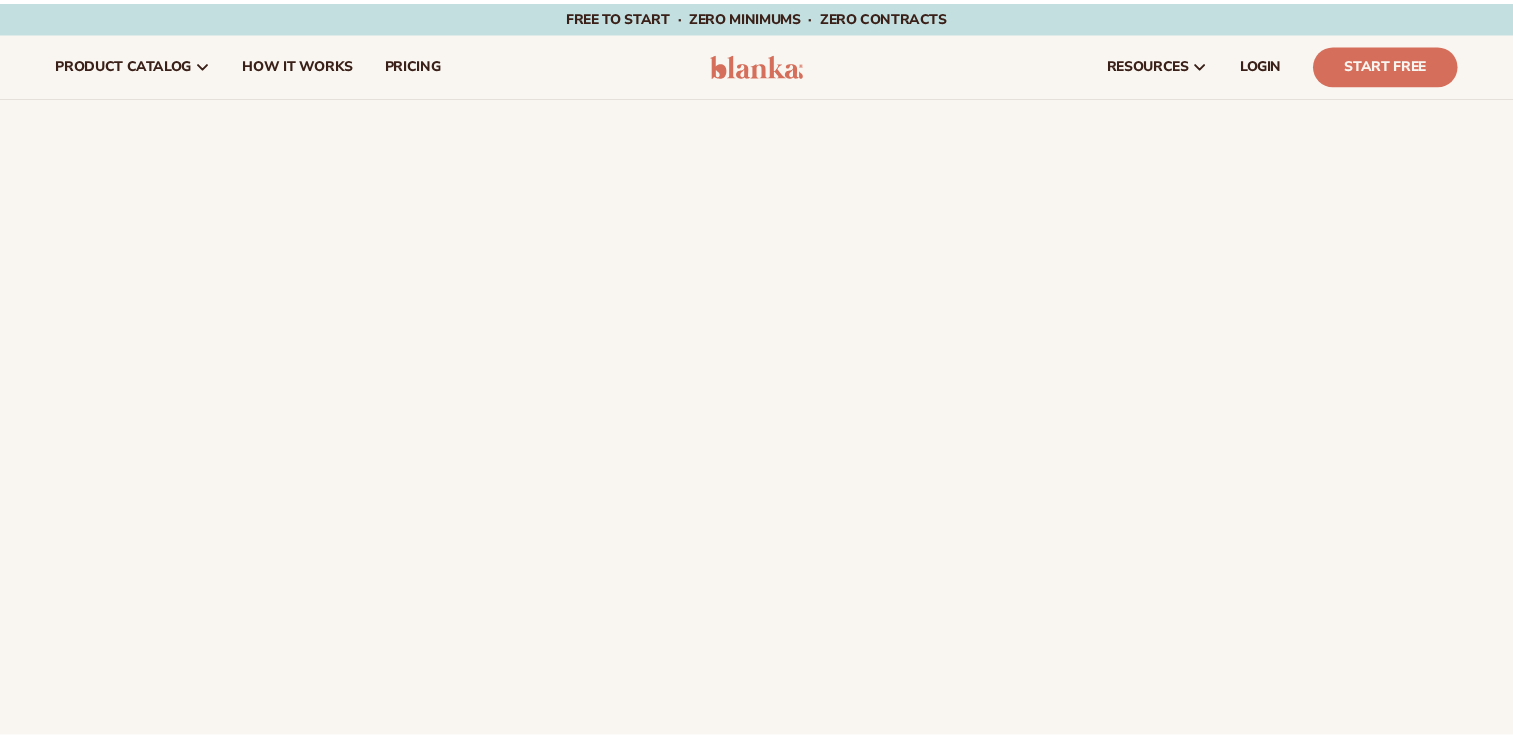scroll, scrollTop: 0, scrollLeft: 0, axis: both 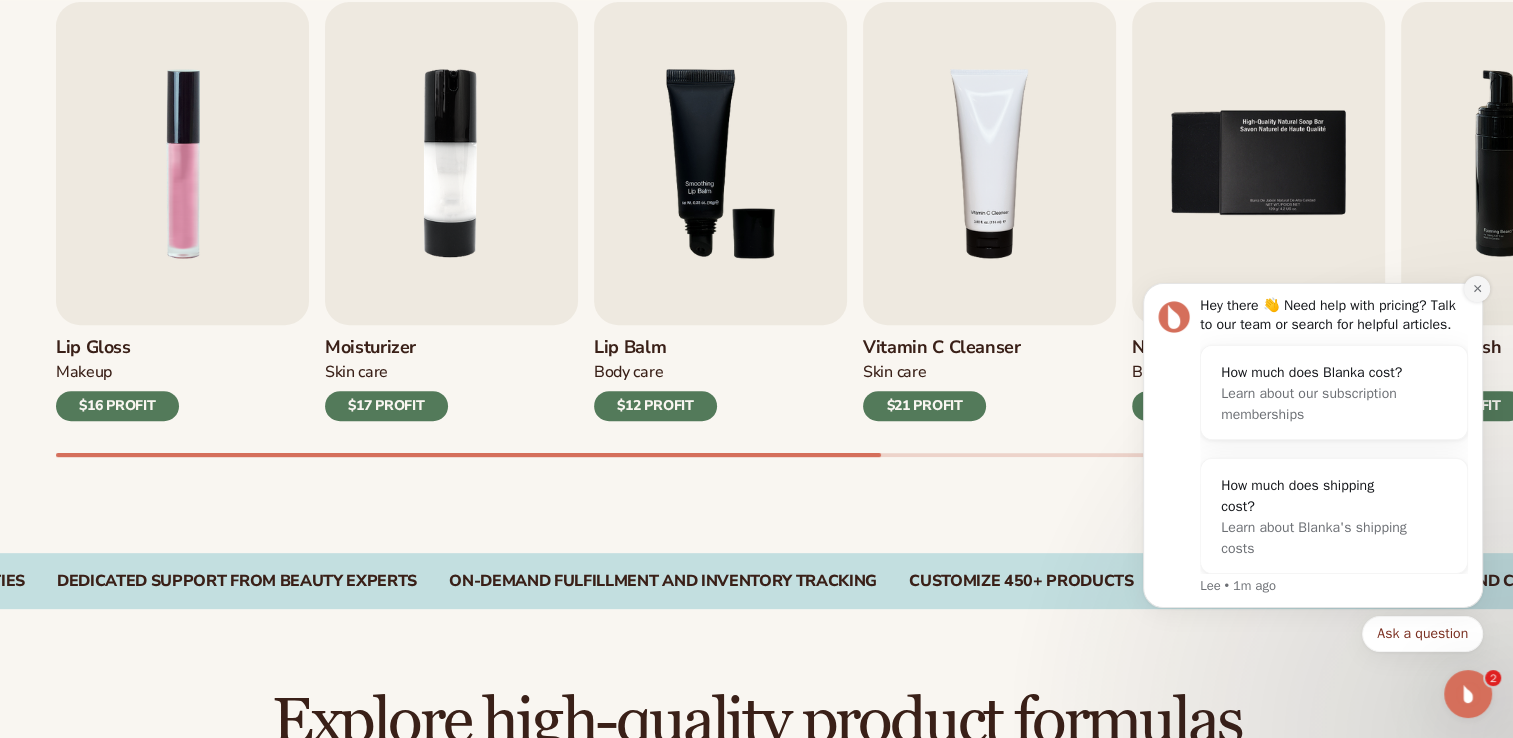 click 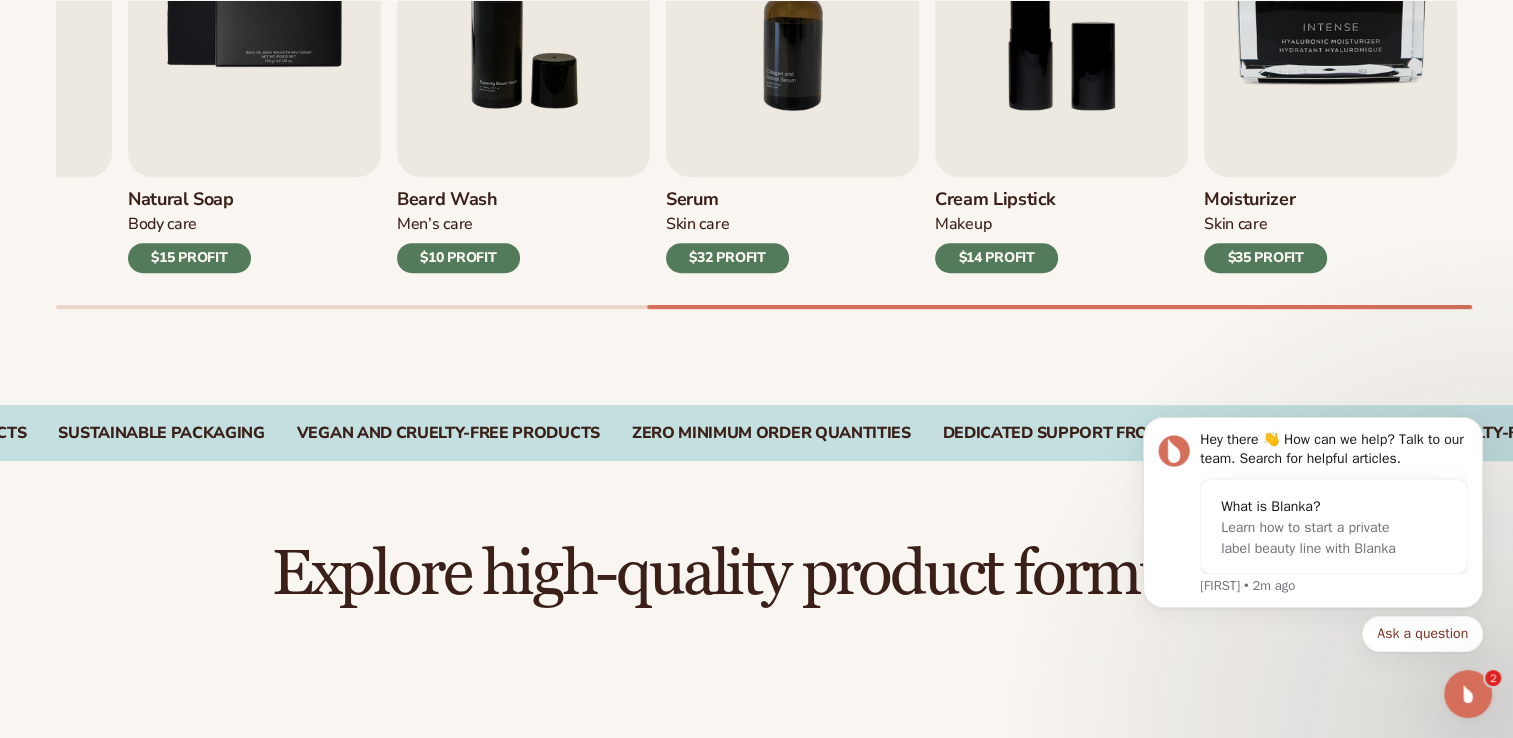 scroll, scrollTop: 898, scrollLeft: 0, axis: vertical 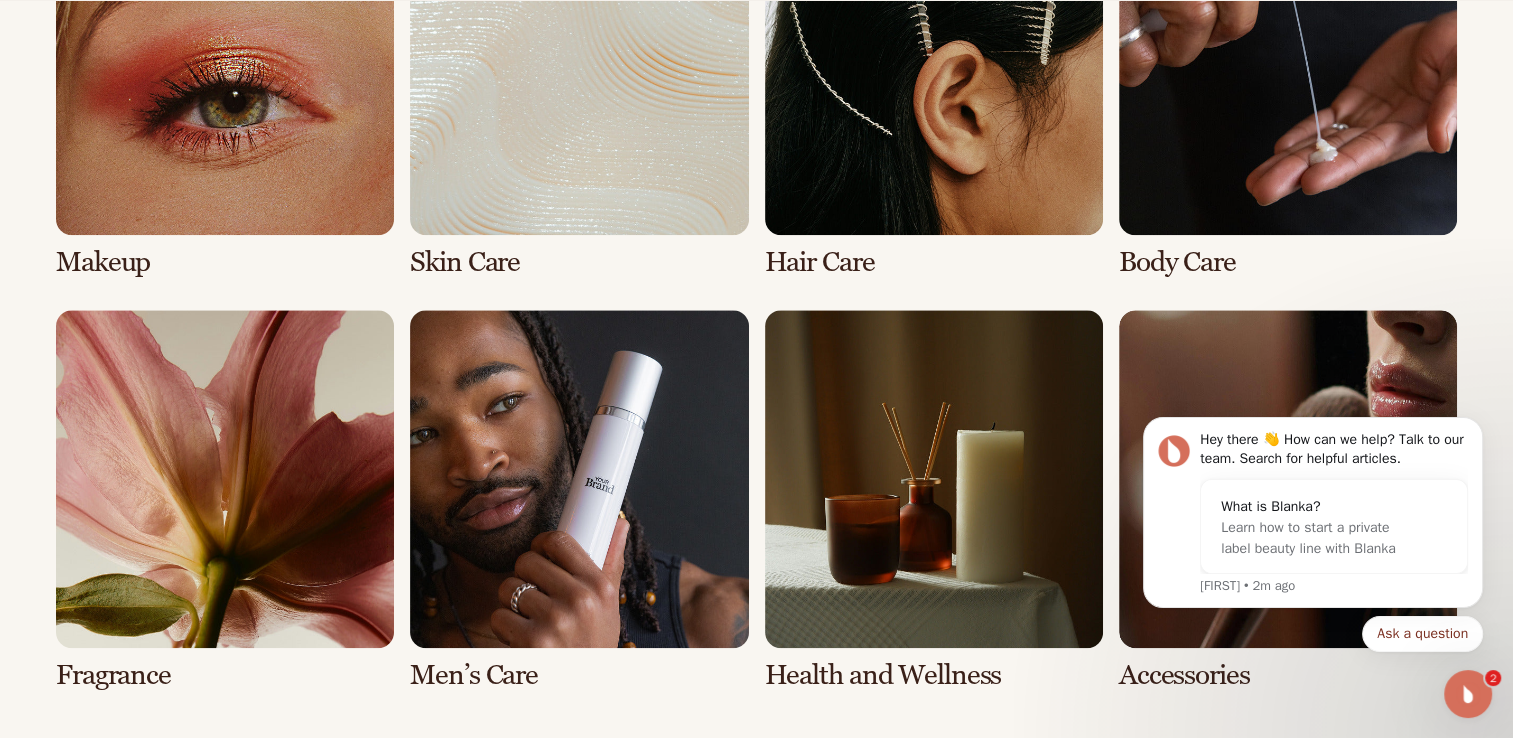 click at bounding box center (934, 87) 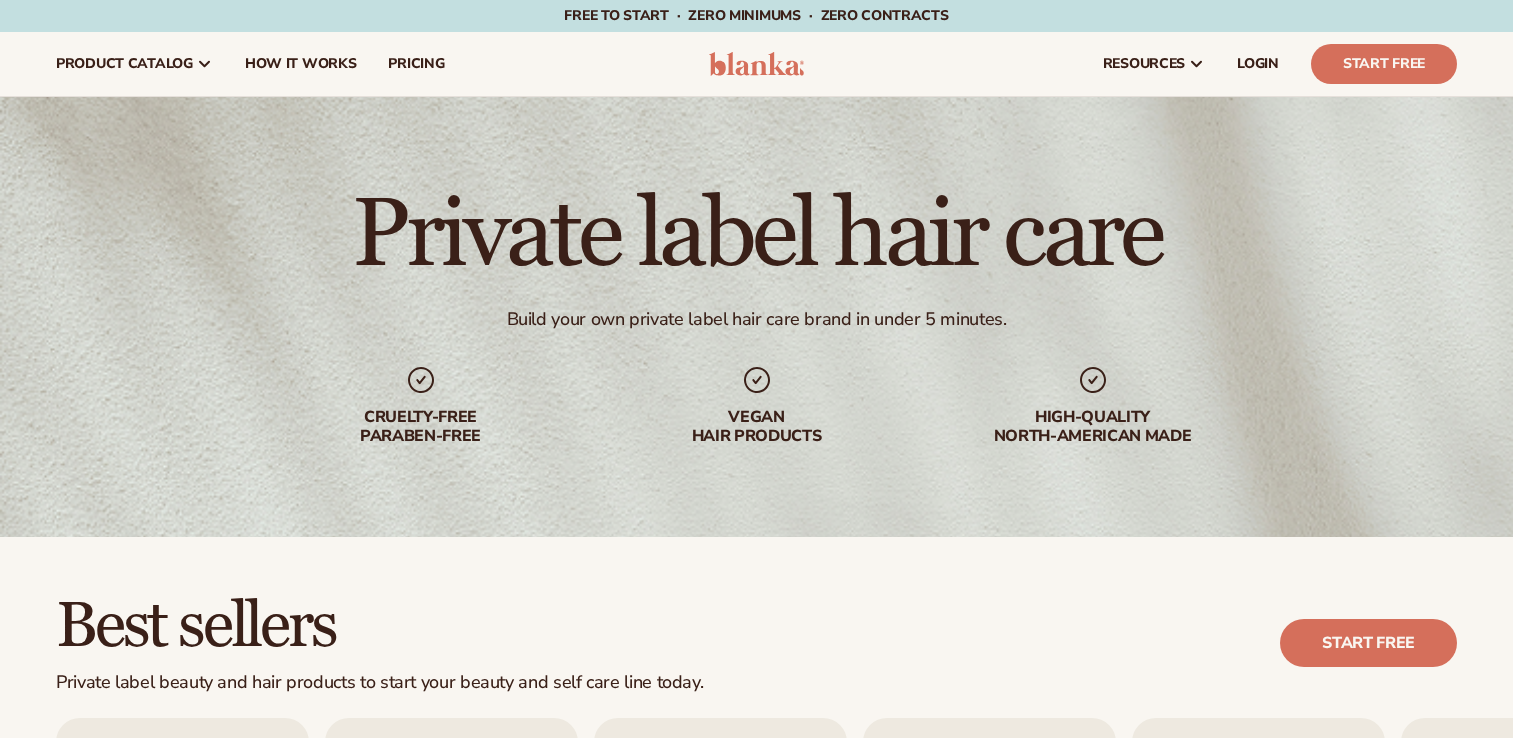 scroll, scrollTop: 0, scrollLeft: 0, axis: both 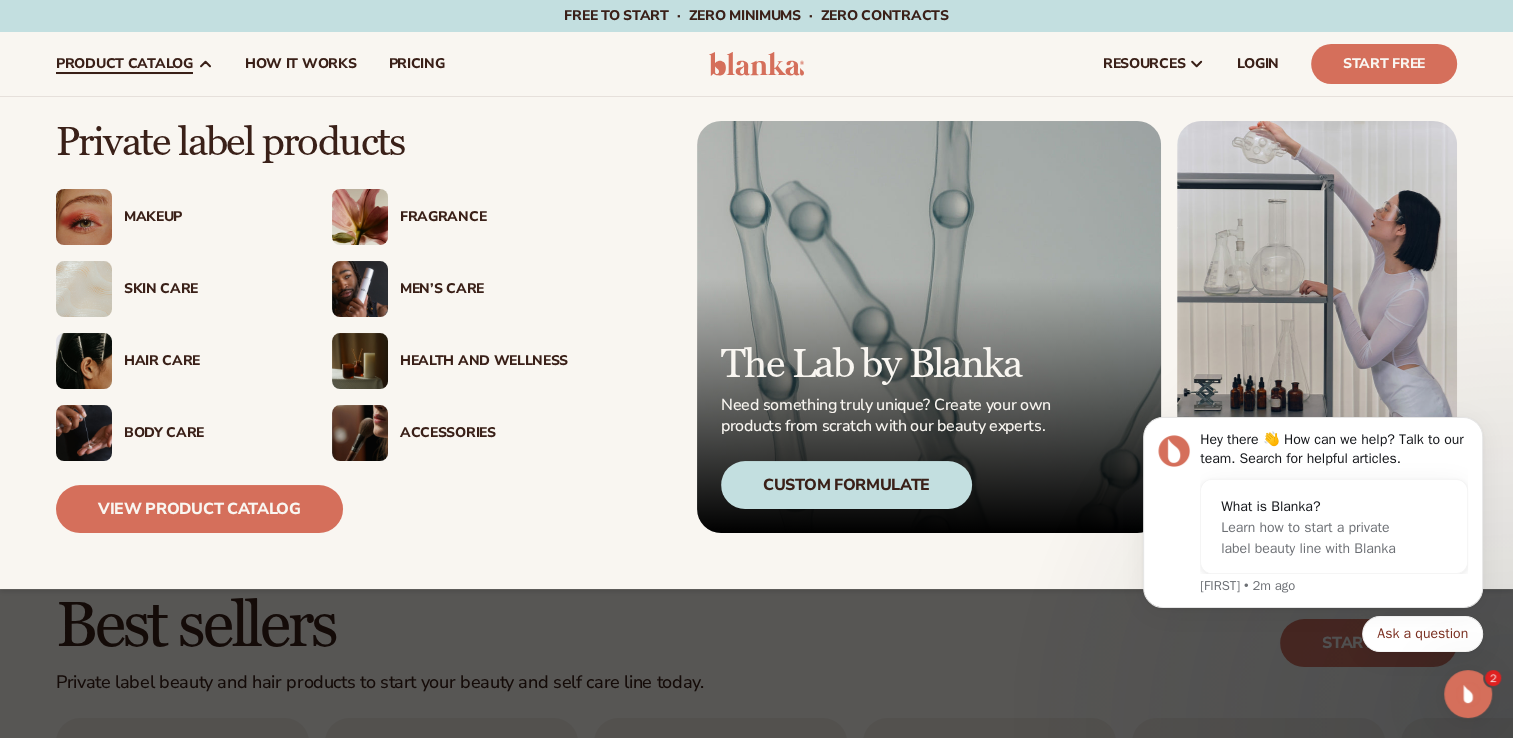 click on "Hair Care" at bounding box center [208, 361] 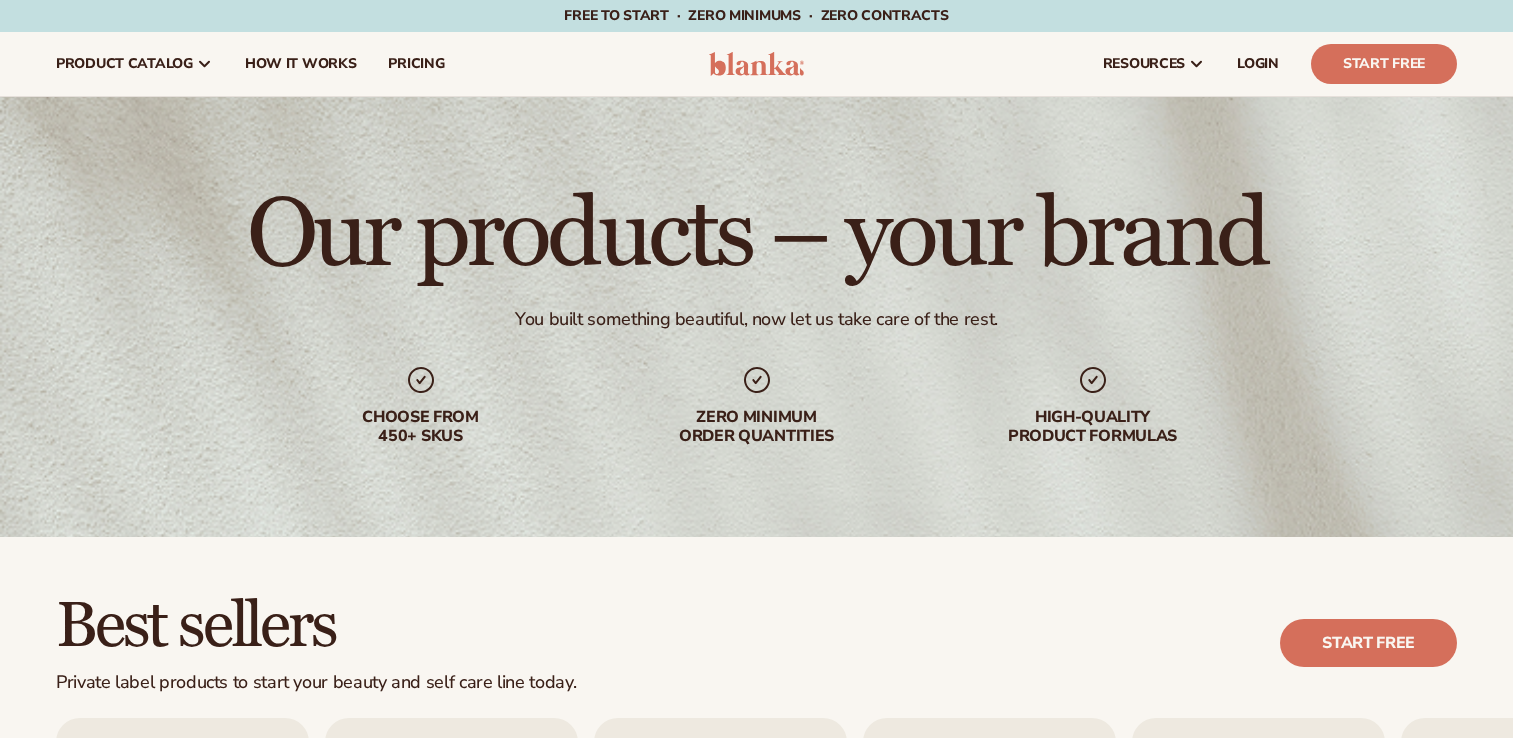 scroll, scrollTop: 0, scrollLeft: 0, axis: both 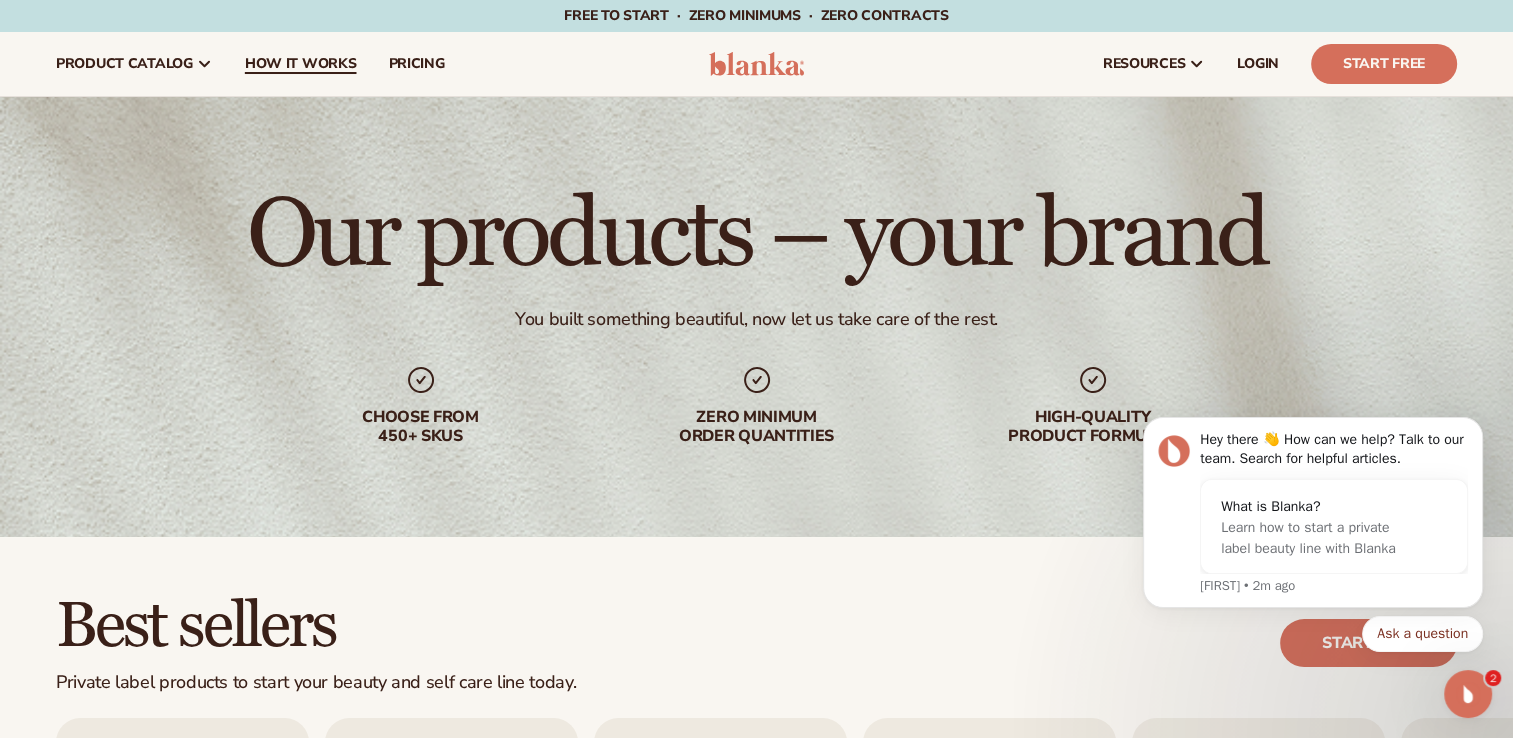 click on "How It Works" at bounding box center [301, 64] 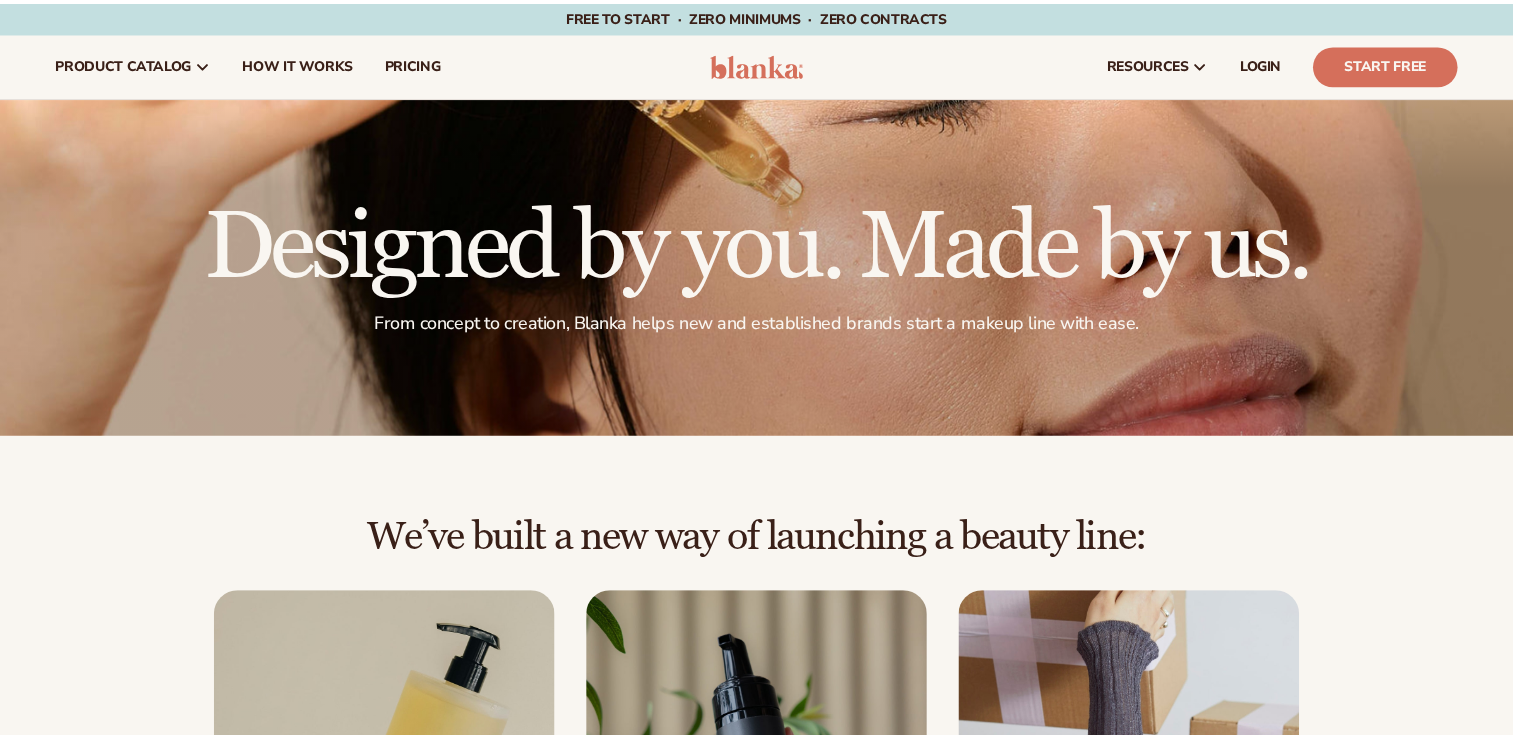 scroll, scrollTop: 0, scrollLeft: 0, axis: both 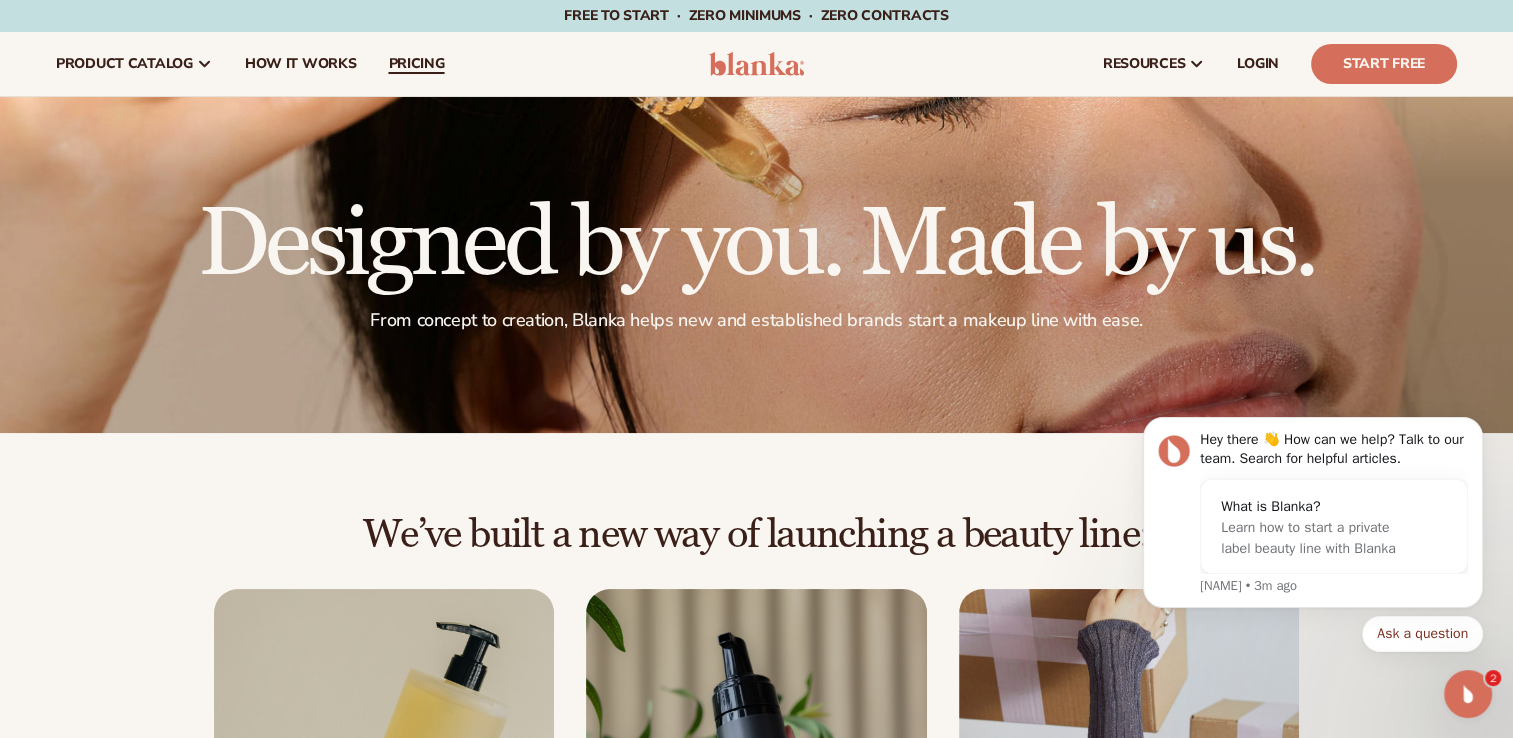 click on "pricing" at bounding box center (416, 64) 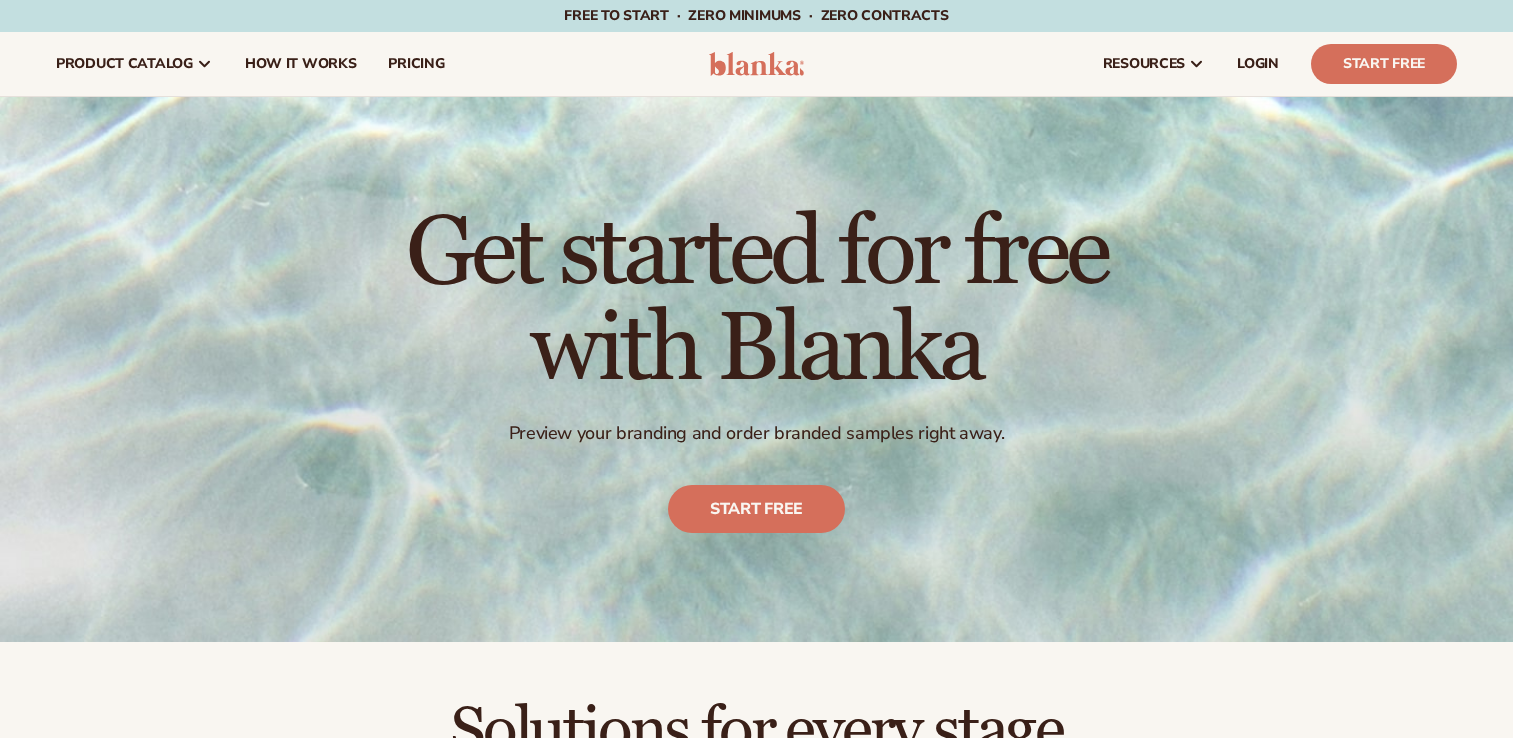 scroll, scrollTop: 0, scrollLeft: 0, axis: both 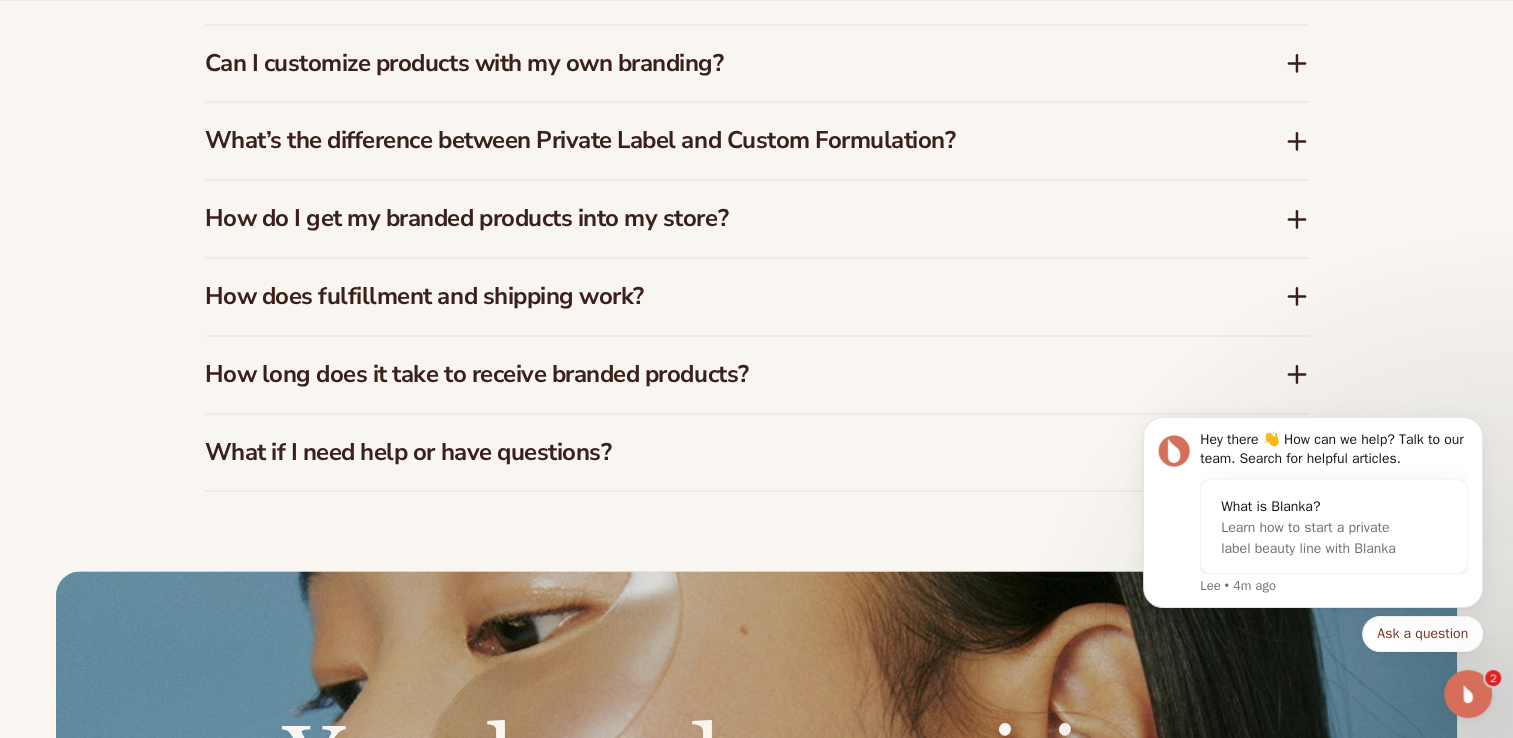 click 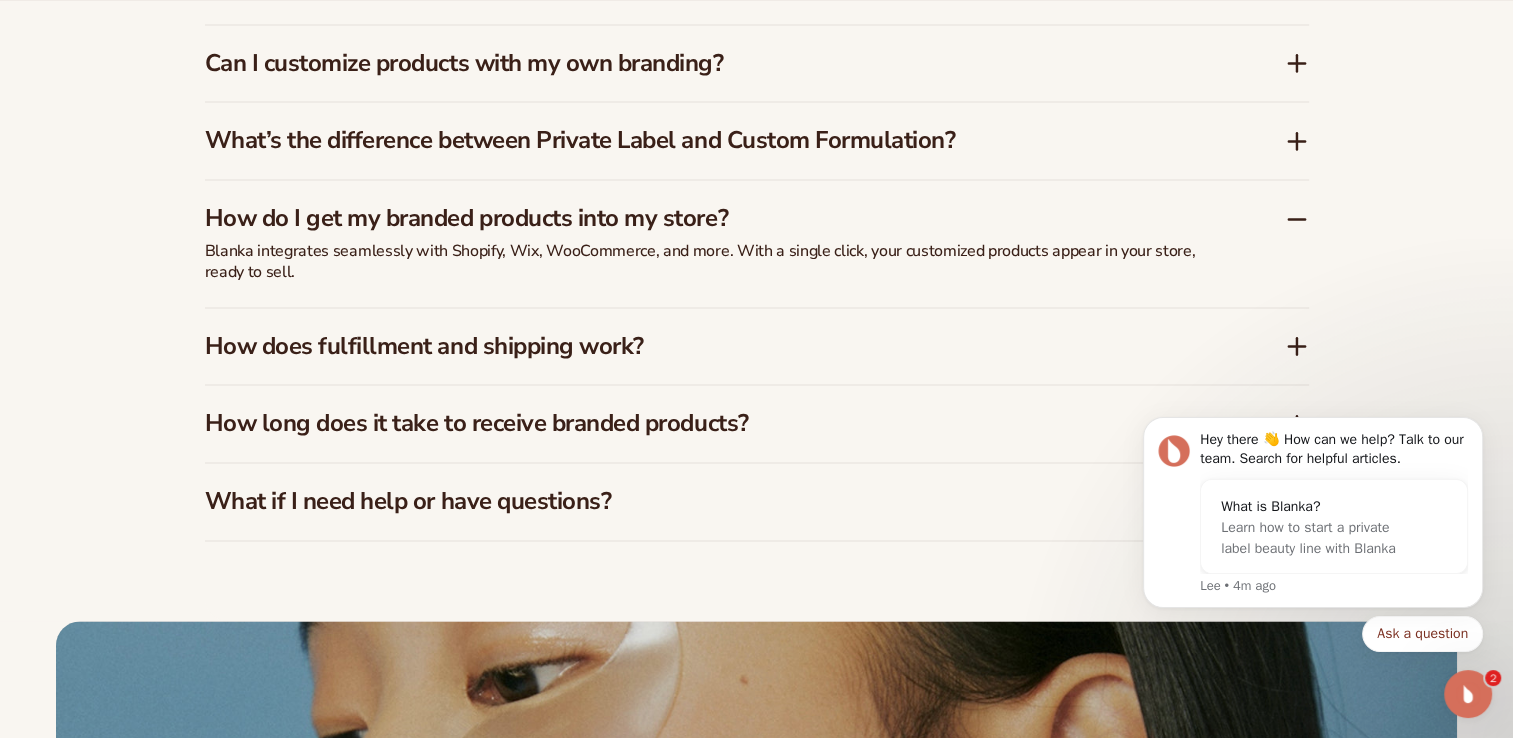 click 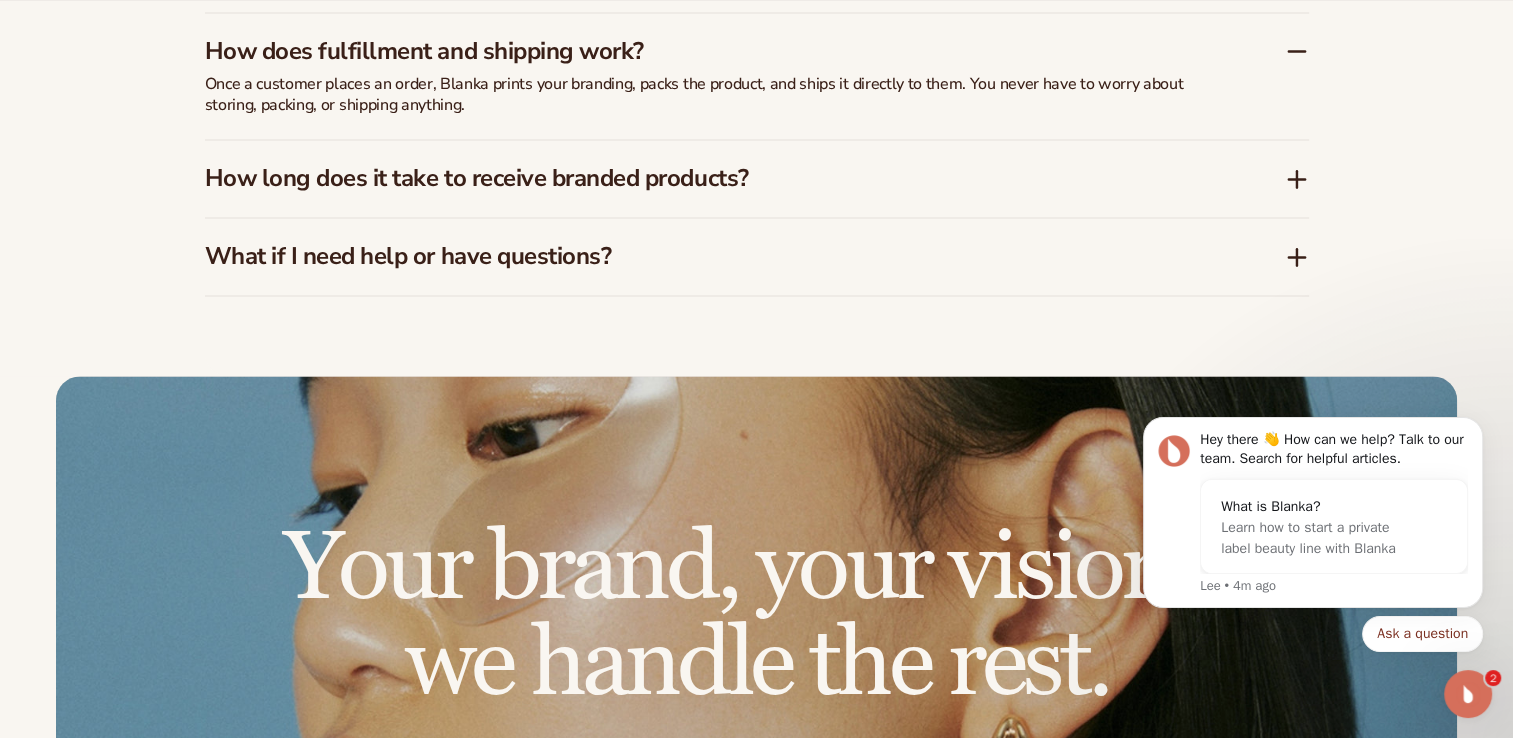 scroll, scrollTop: 3460, scrollLeft: 0, axis: vertical 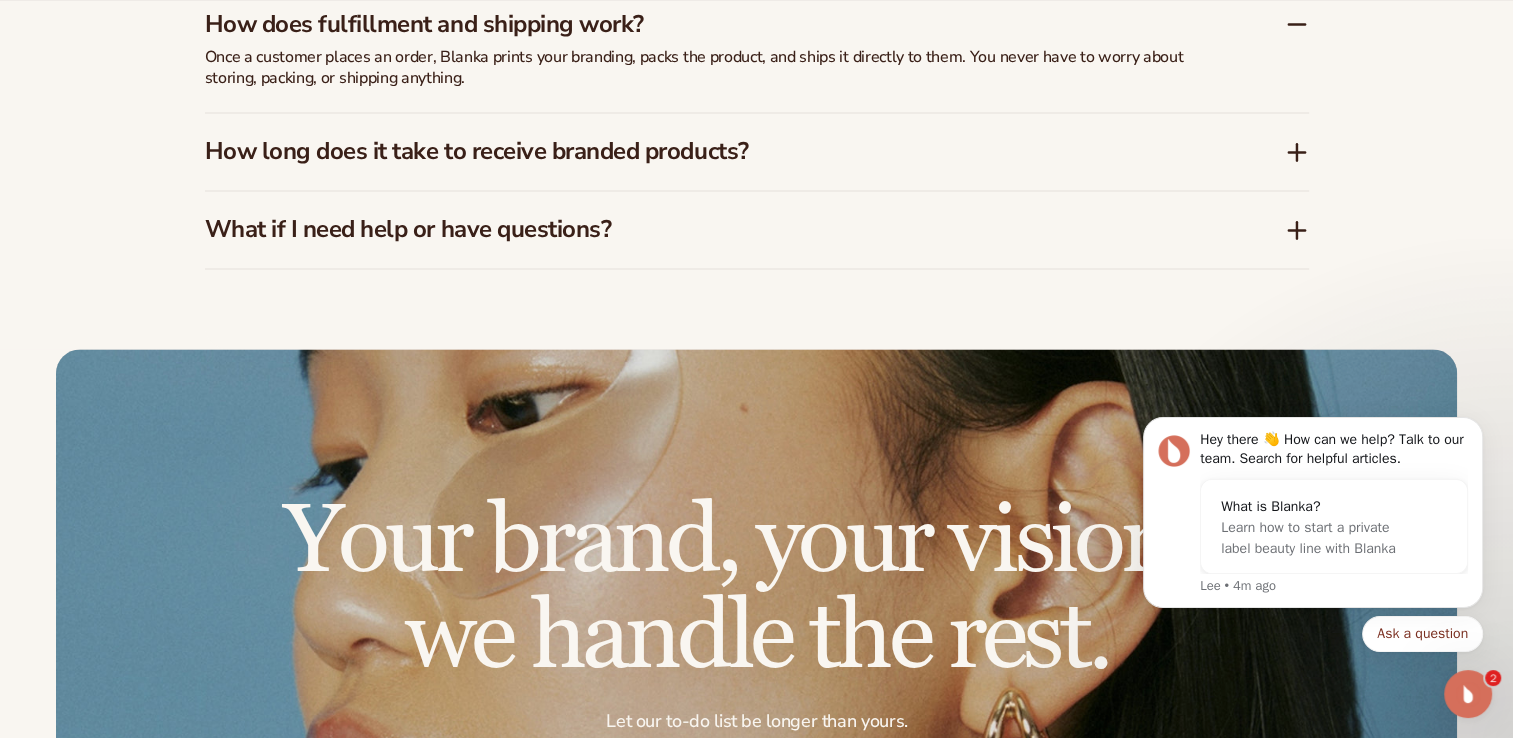 click 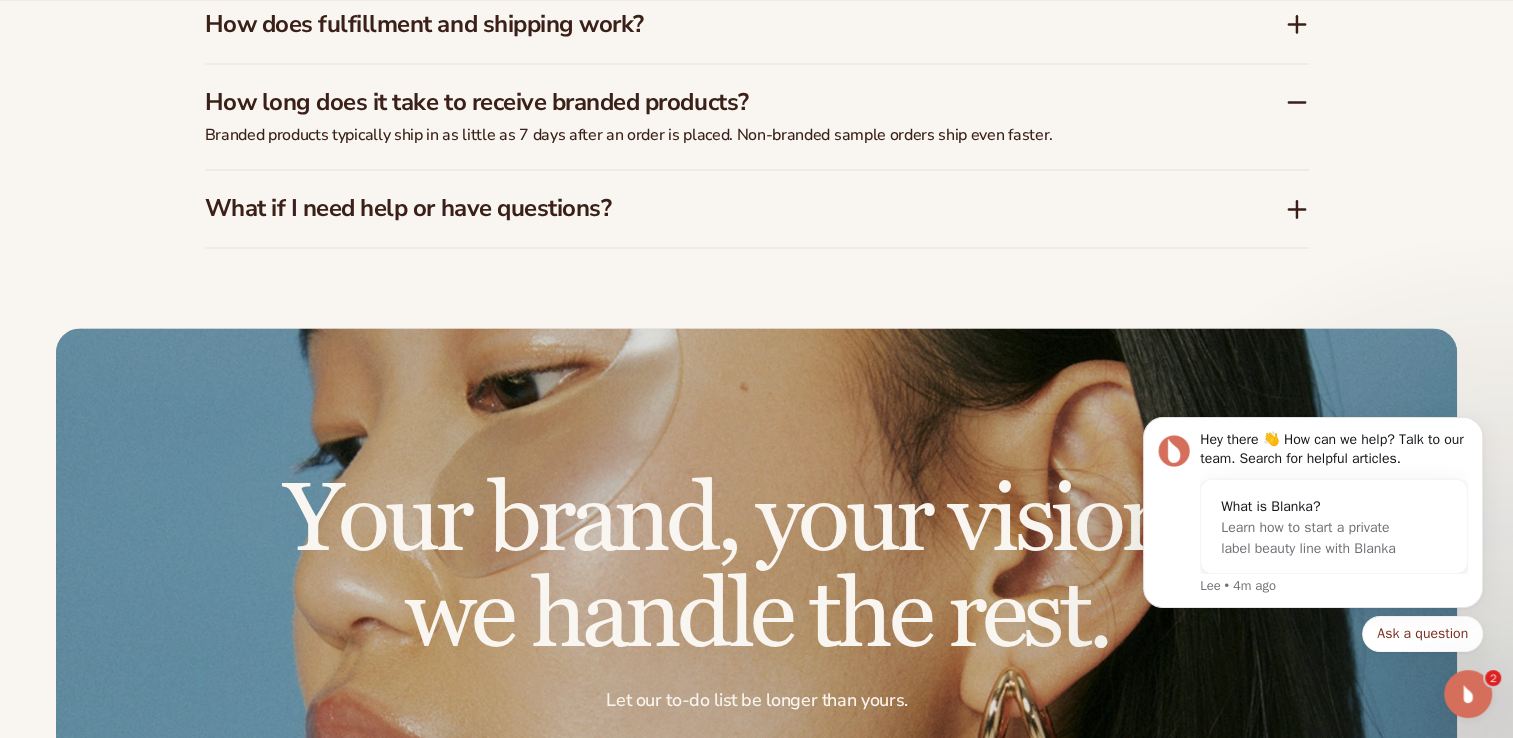 click on "What if I need help or have questions?" at bounding box center (745, 208) 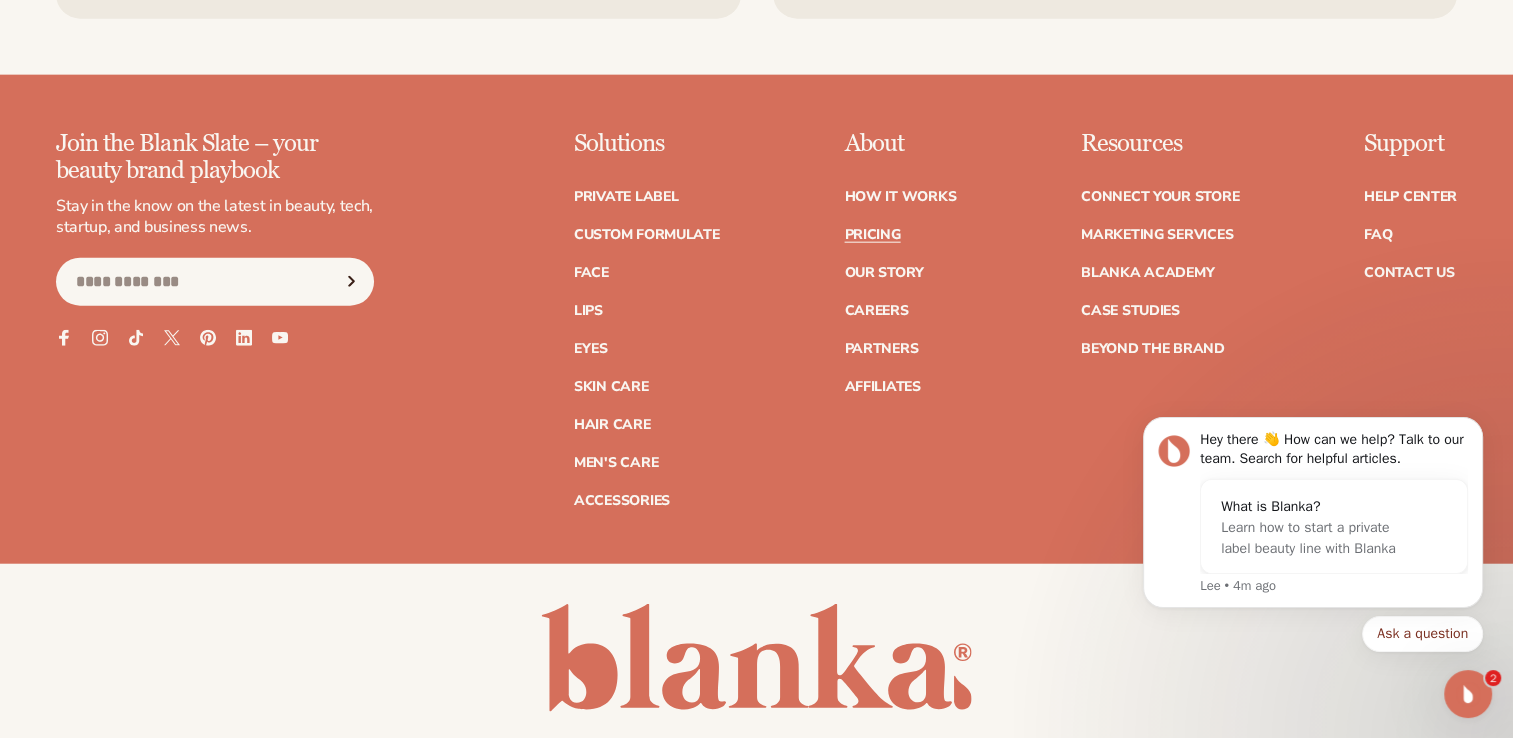 scroll, scrollTop: 4864, scrollLeft: 0, axis: vertical 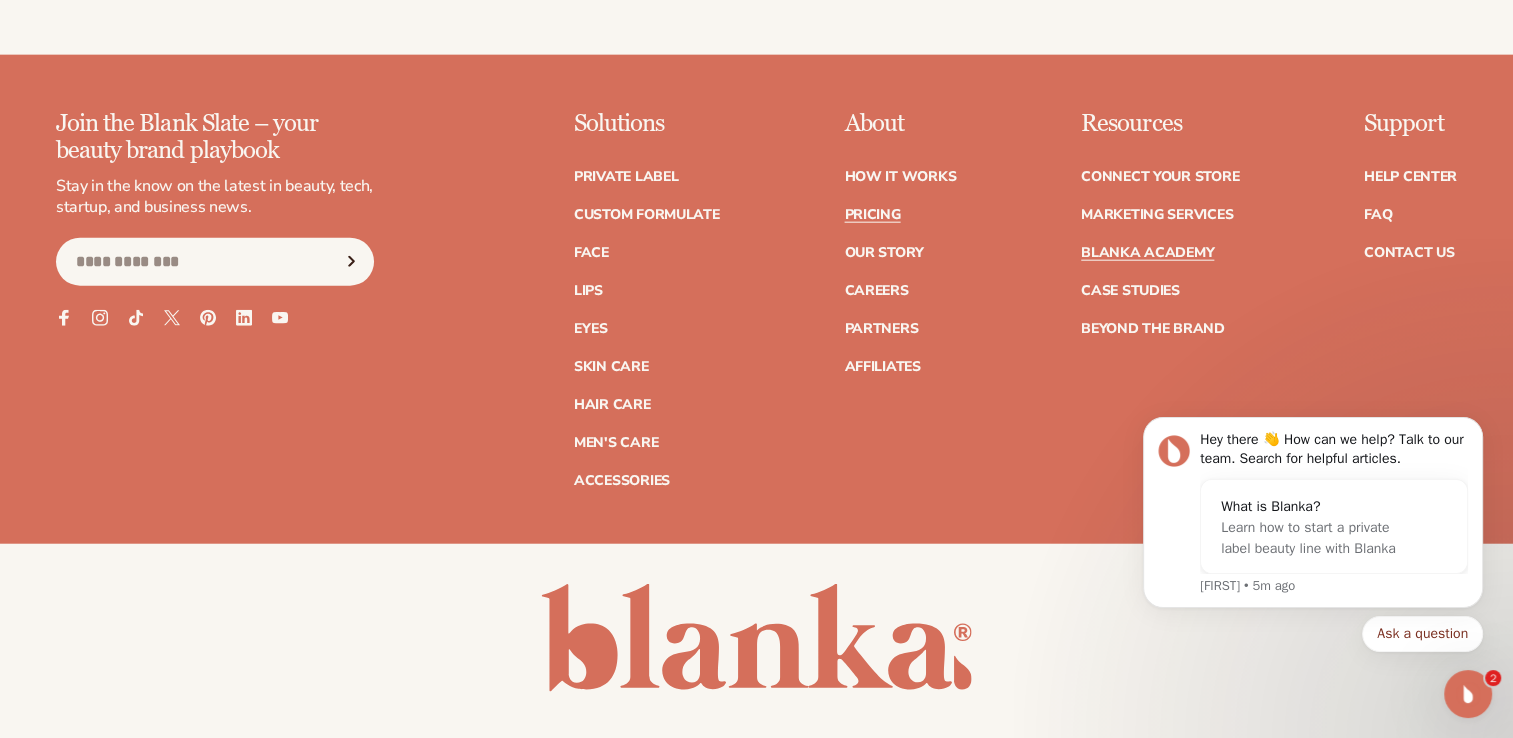 click on "Blanka Academy" at bounding box center (1147, 253) 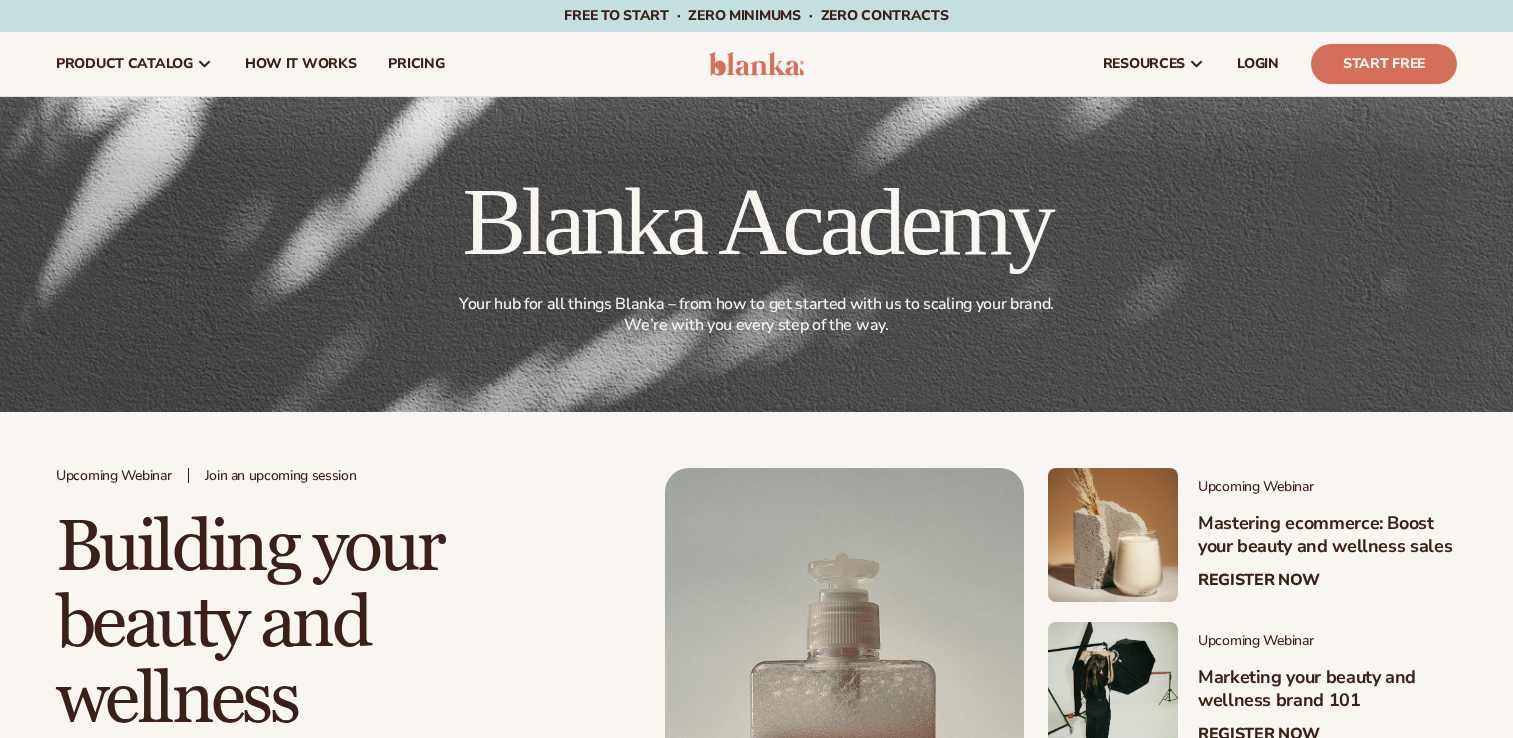 scroll, scrollTop: 0, scrollLeft: 0, axis: both 